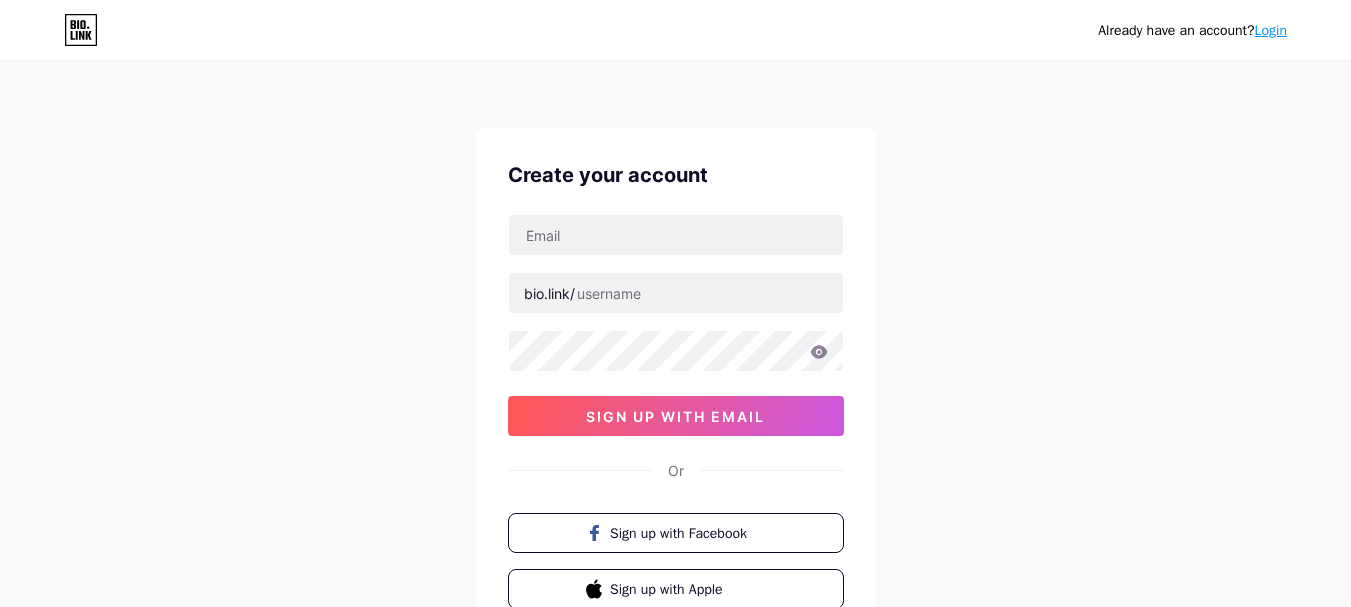 scroll, scrollTop: 0, scrollLeft: 0, axis: both 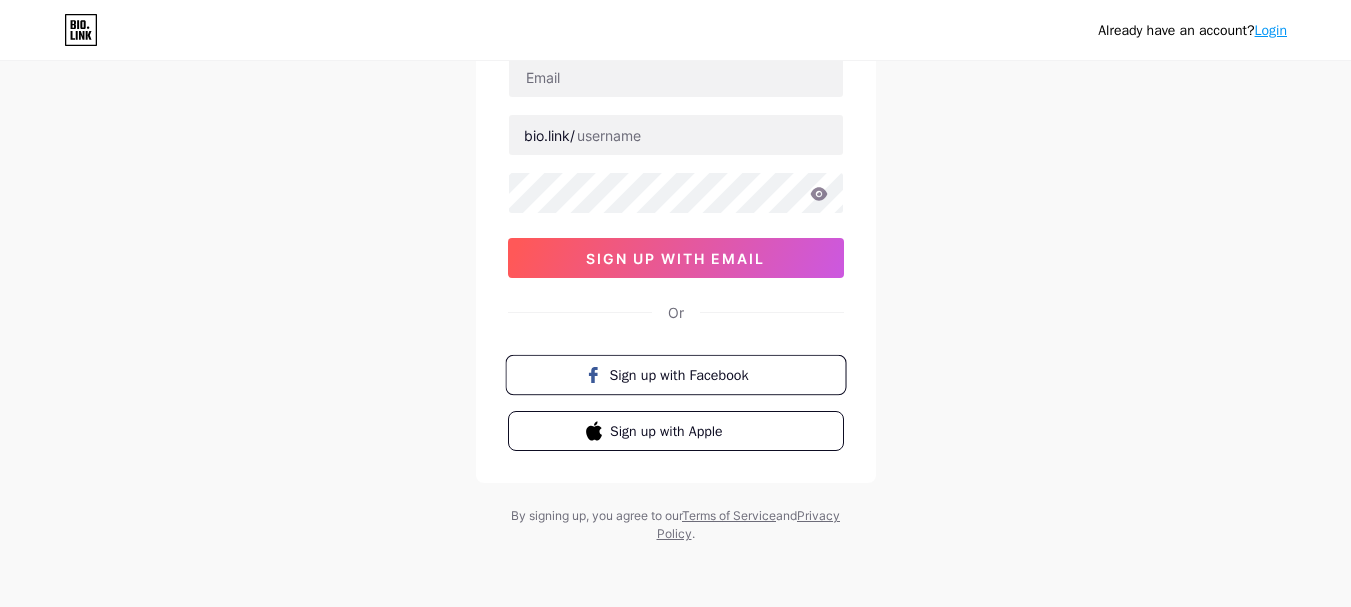 click on "Sign up with Facebook" at bounding box center [687, 374] 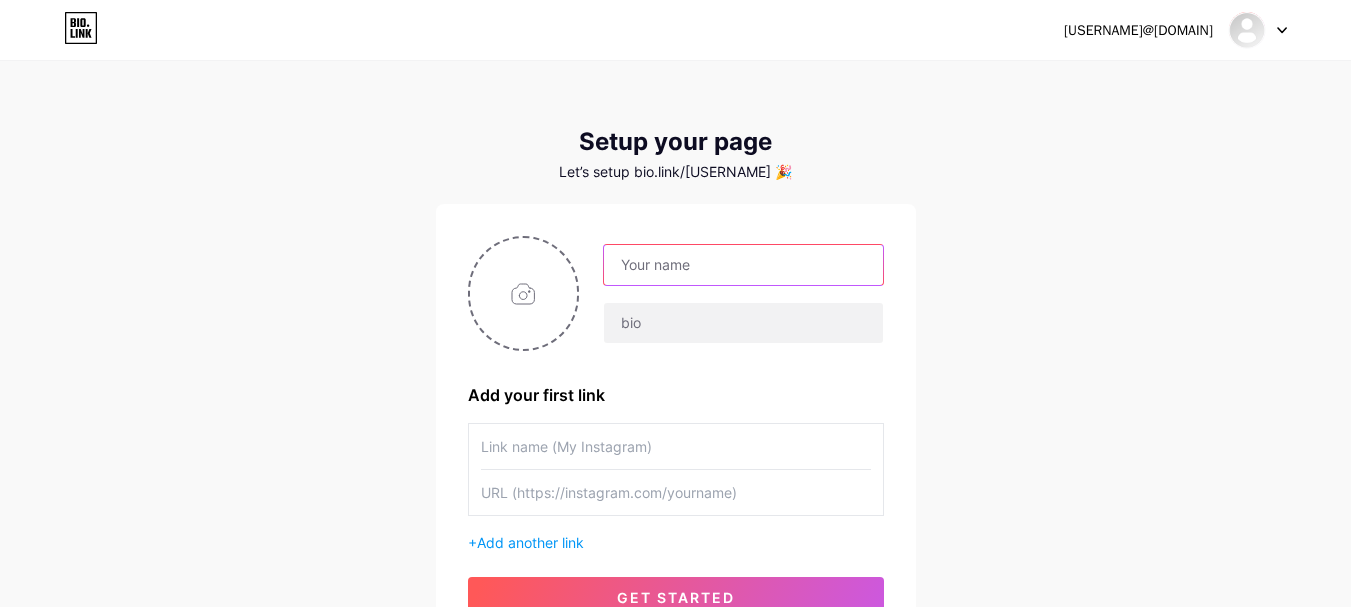 click at bounding box center [743, 265] 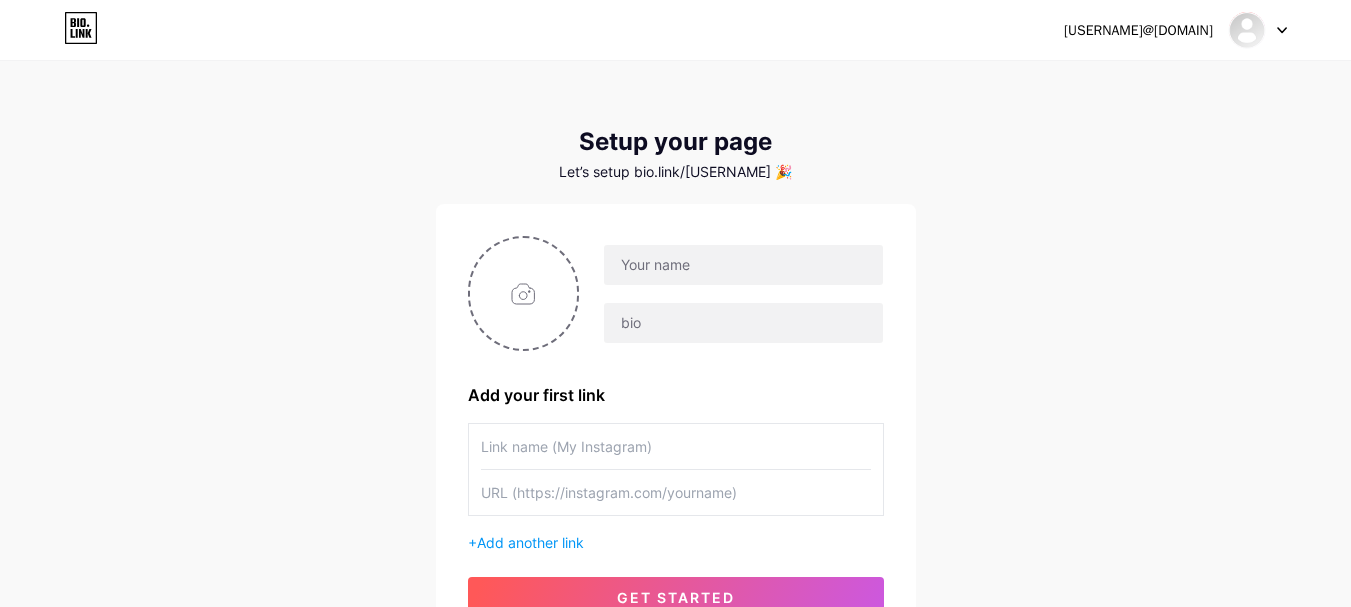 click on "[USERNAME]@[DOMAIN]           Dashboard     Logout   Setup your page   Let’s setup bio.link/[USERNAME] 🎉                       Add your first link
+  Add another link     get started" at bounding box center (675, 356) 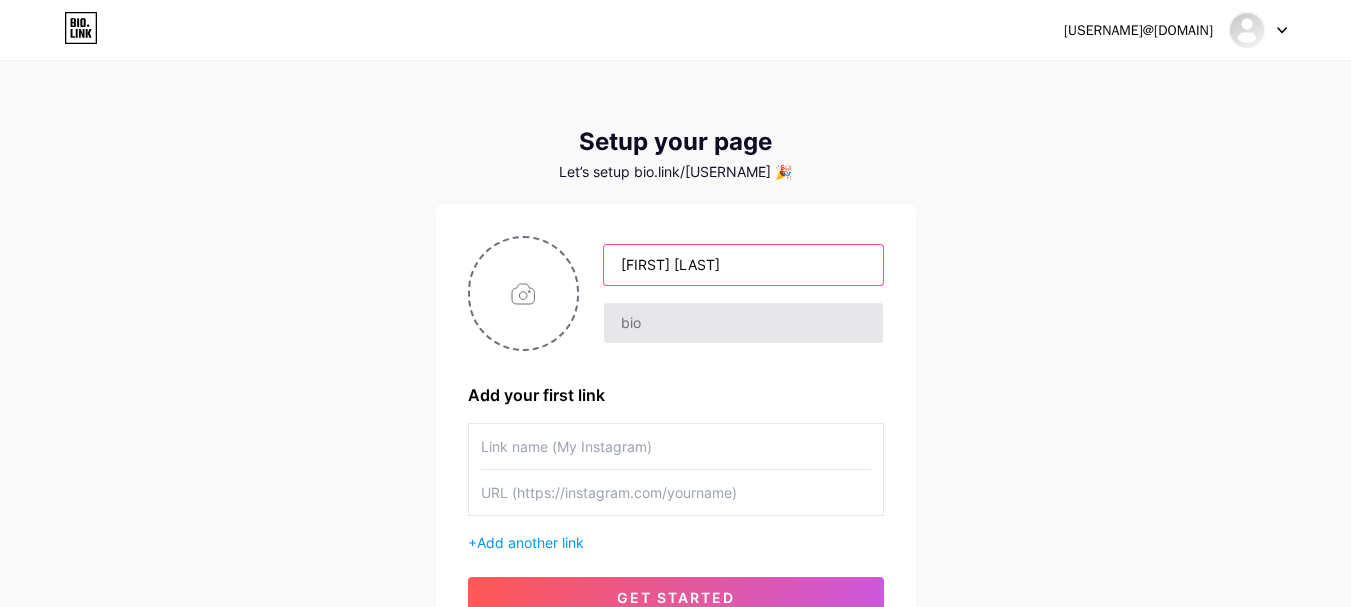 type on "[FIRST] [LAST]" 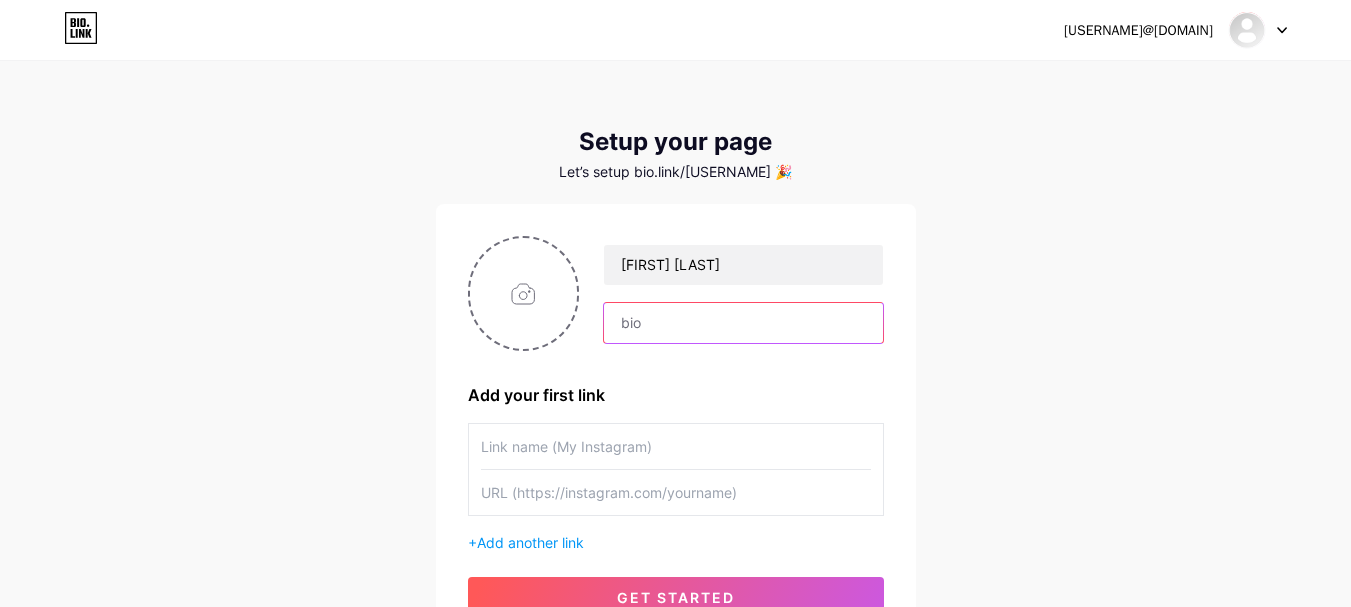 click at bounding box center (743, 323) 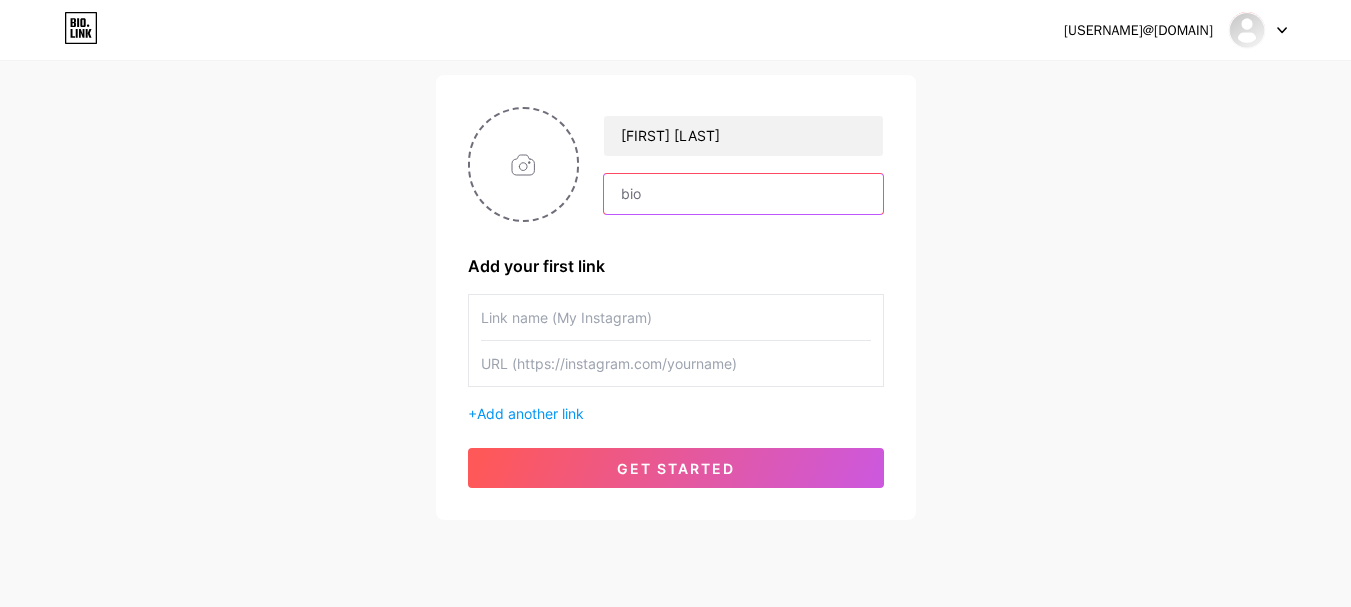scroll, scrollTop: 175, scrollLeft: 0, axis: vertical 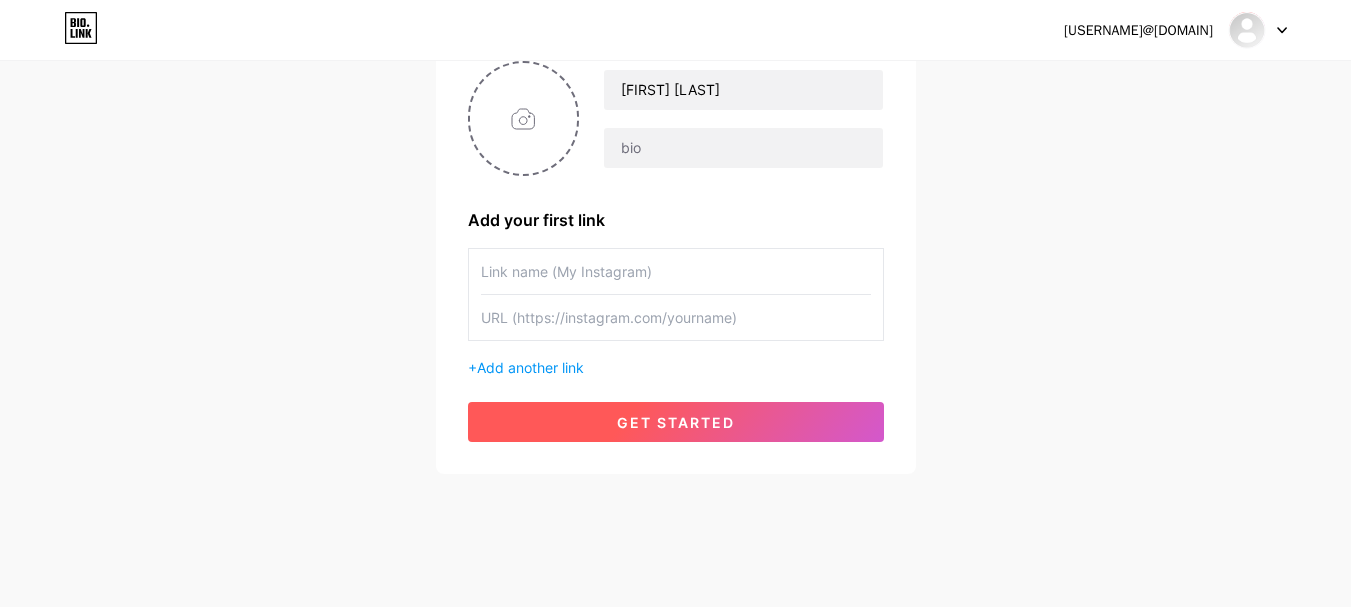 click on "get started" at bounding box center [676, 422] 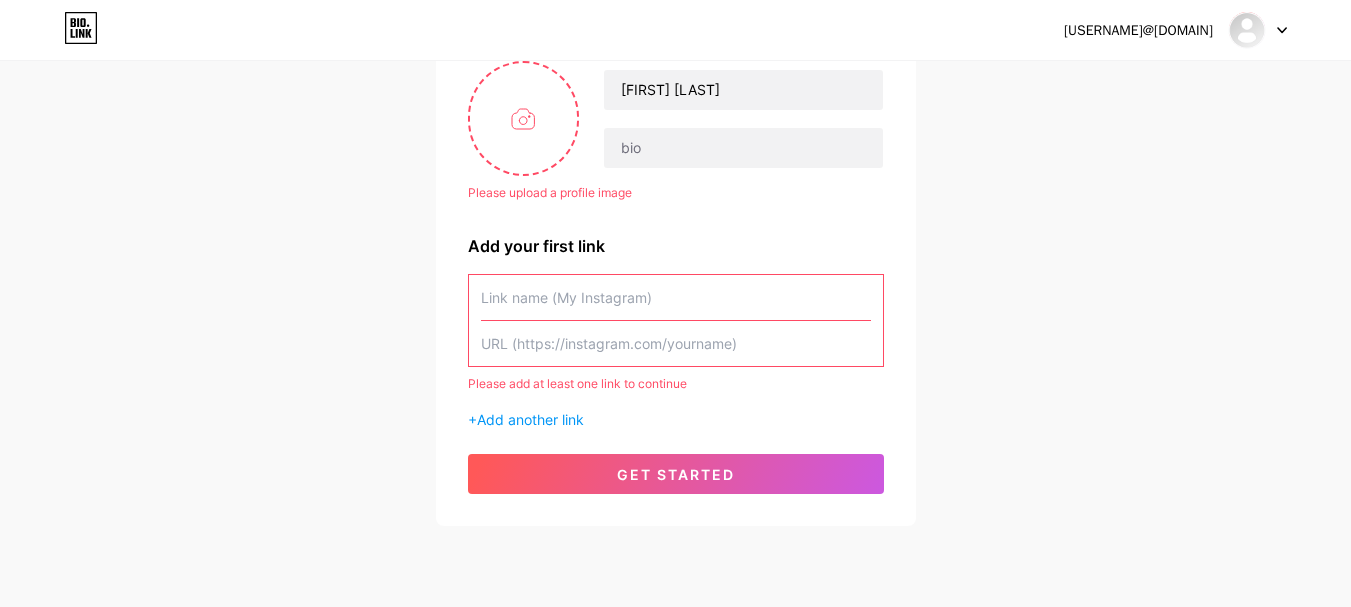 click at bounding box center (676, 297) 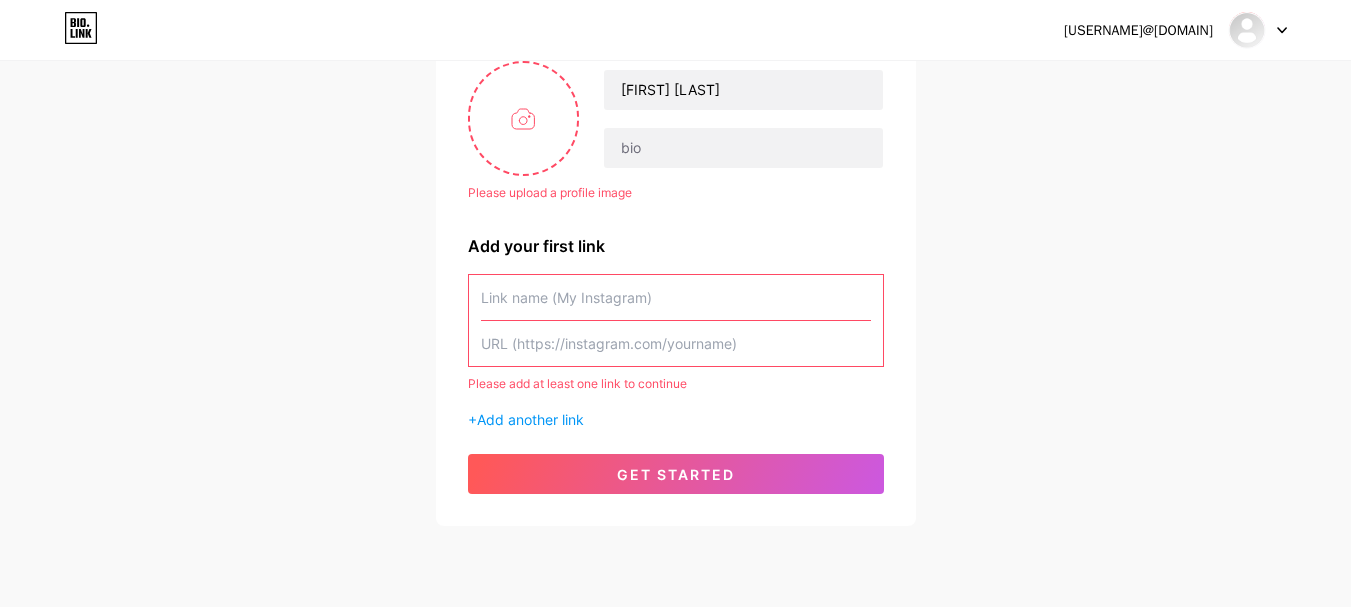 click at bounding box center (676, 297) 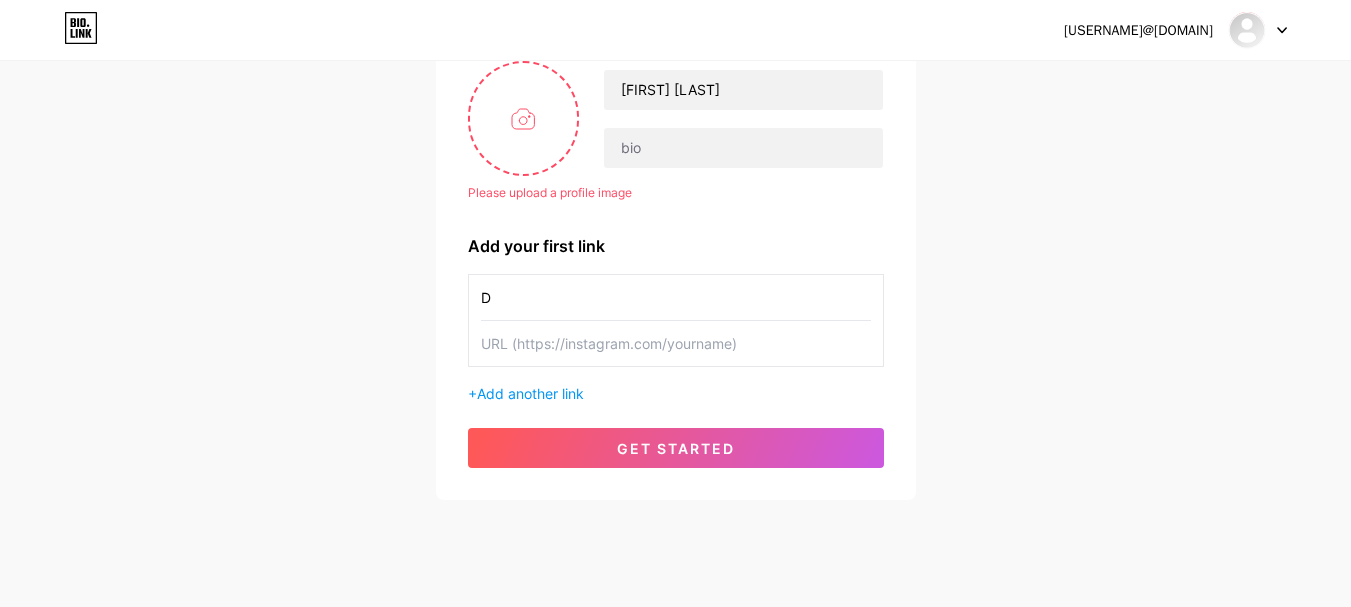 click on "D" at bounding box center (676, 297) 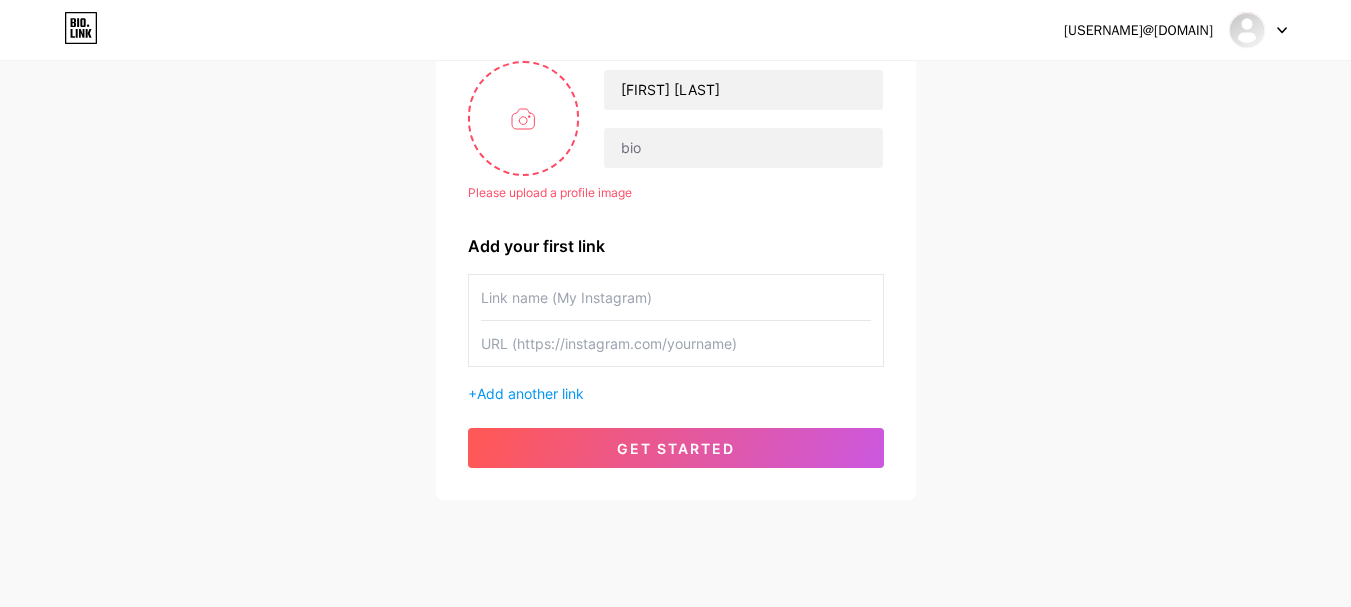 click at bounding box center (676, 297) 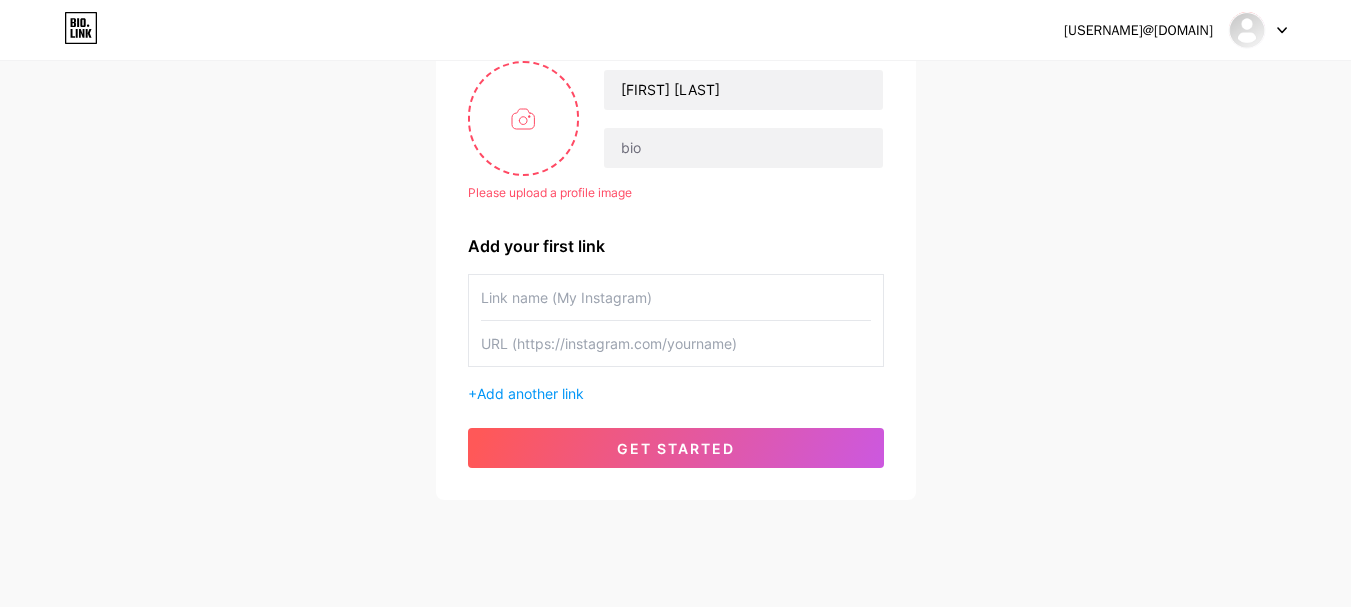 paste on "https://www.instagram.com/[USERNAME]?igsh=MTdkNmV3YnA3bjViMA==" 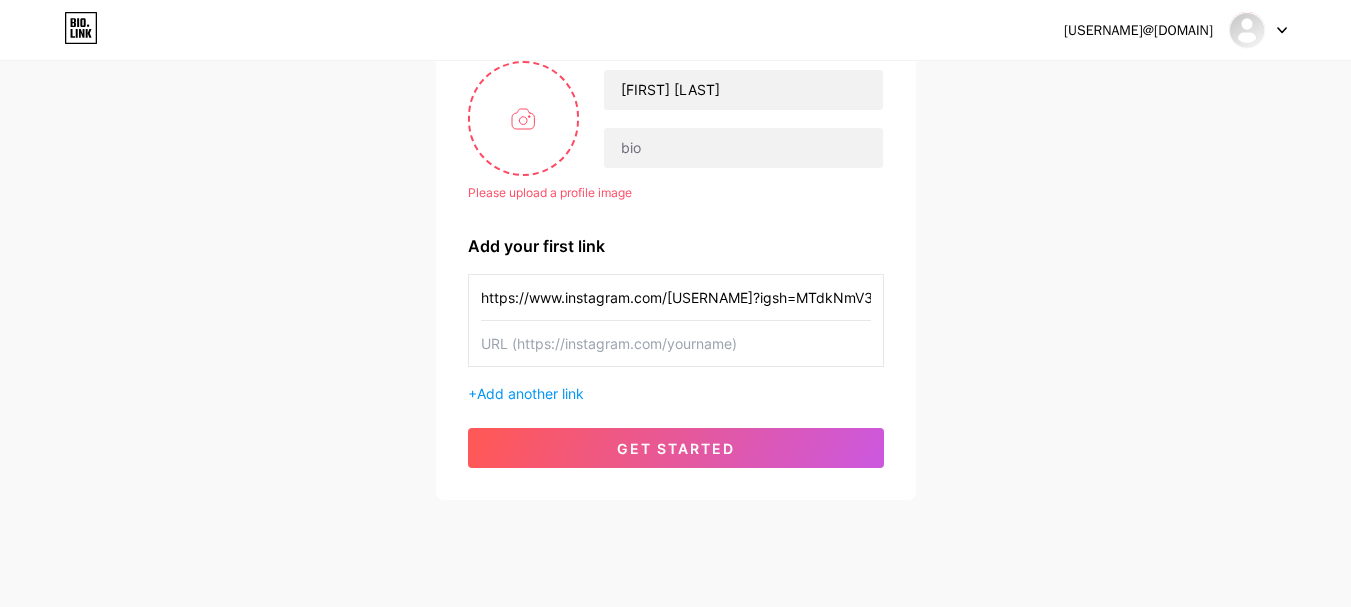 scroll, scrollTop: 0, scrollLeft: 125, axis: horizontal 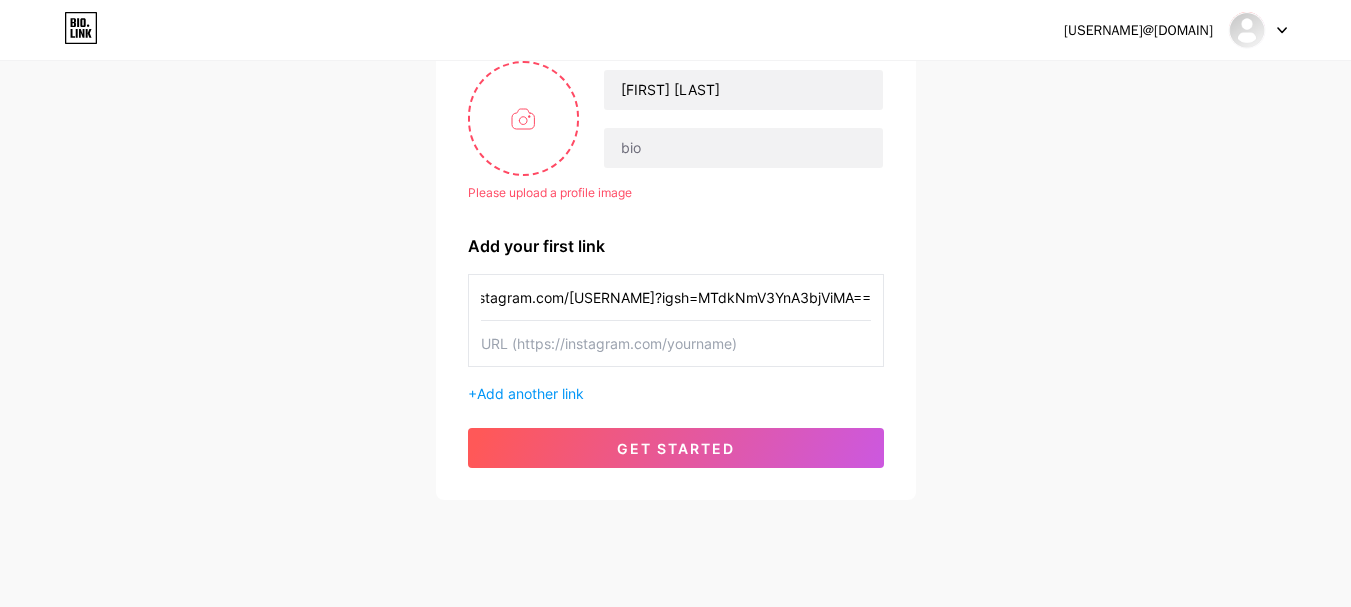 type on "https://www.instagram.com/[USERNAME]?igsh=MTdkNmV3YnA3bjViMA==" 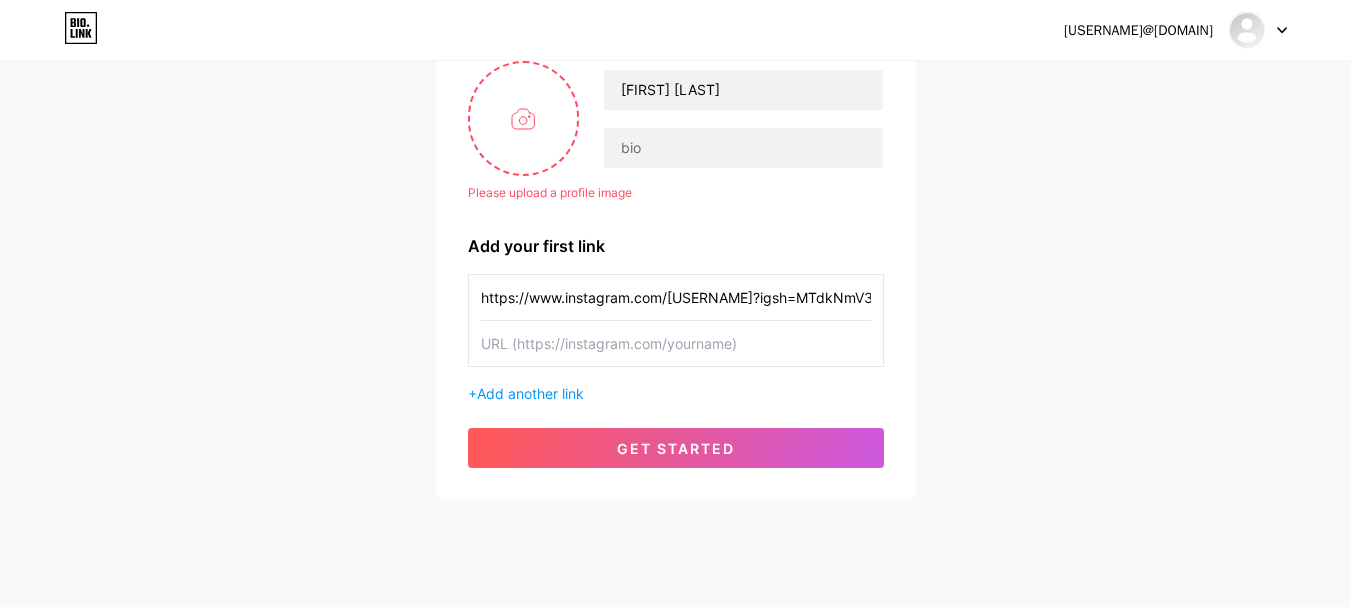 click at bounding box center (676, 297) 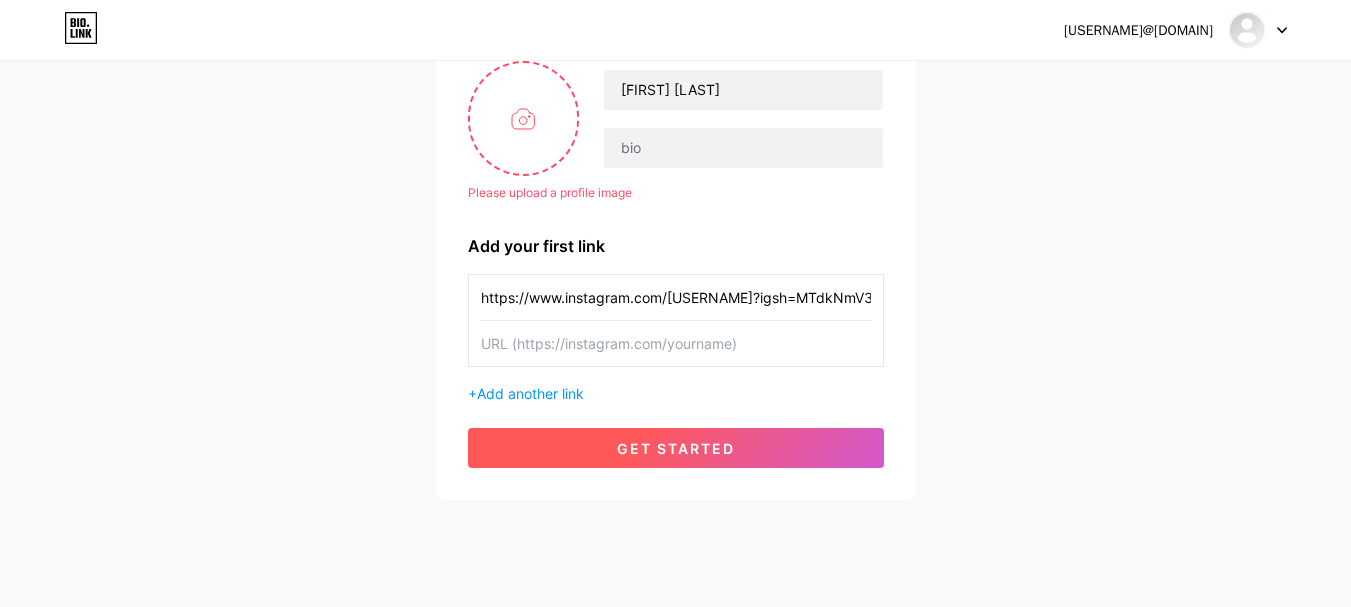 click on "get started" at bounding box center [676, 448] 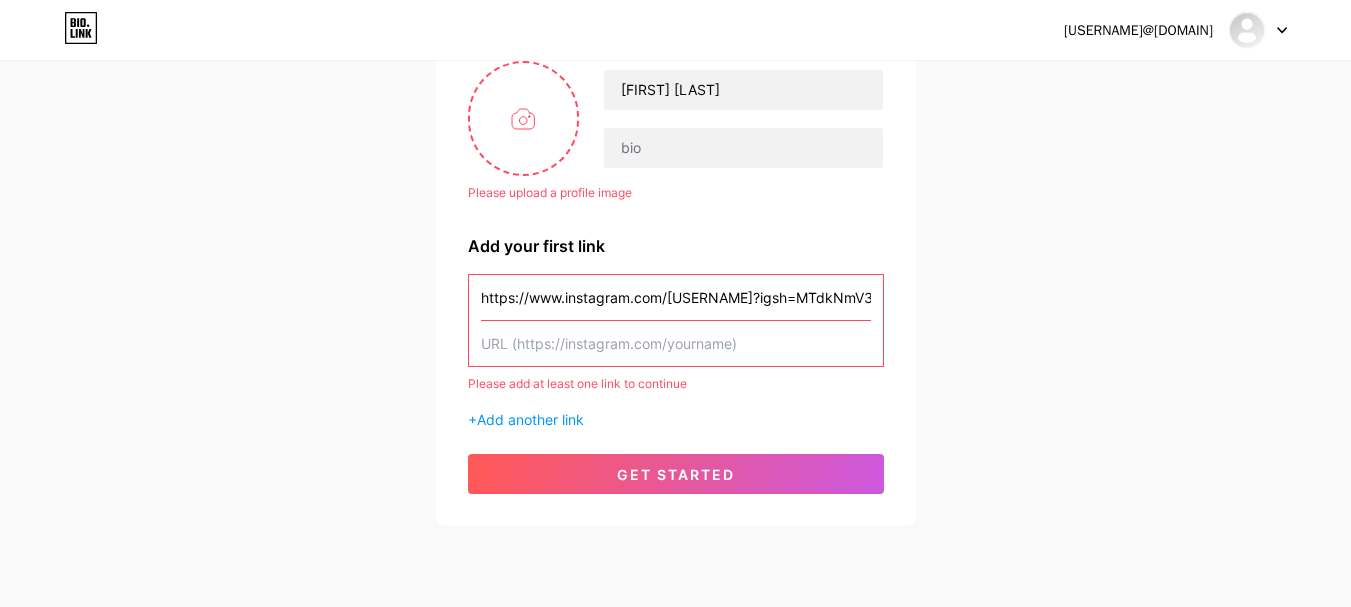 click at bounding box center (676, 297) 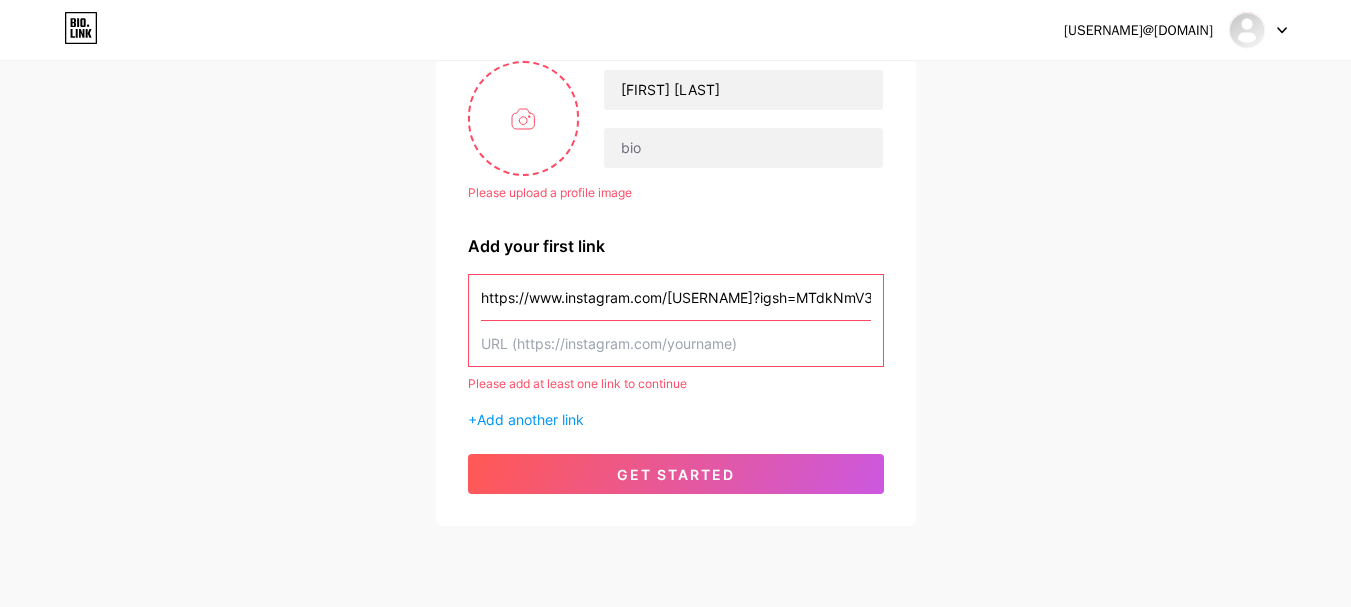 paste on "https://www.instagram.com/[USERNAME]?igsh=MTdkNmV3YnA3bjViMA==" 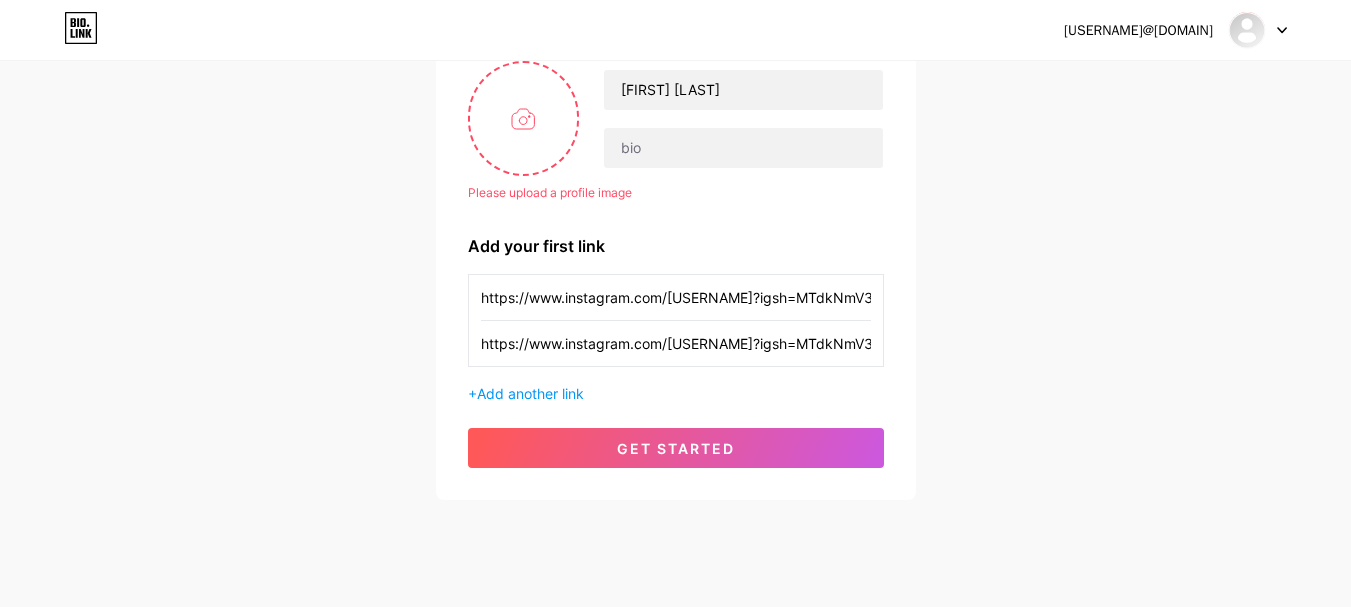 scroll, scrollTop: 0, scrollLeft: 125, axis: horizontal 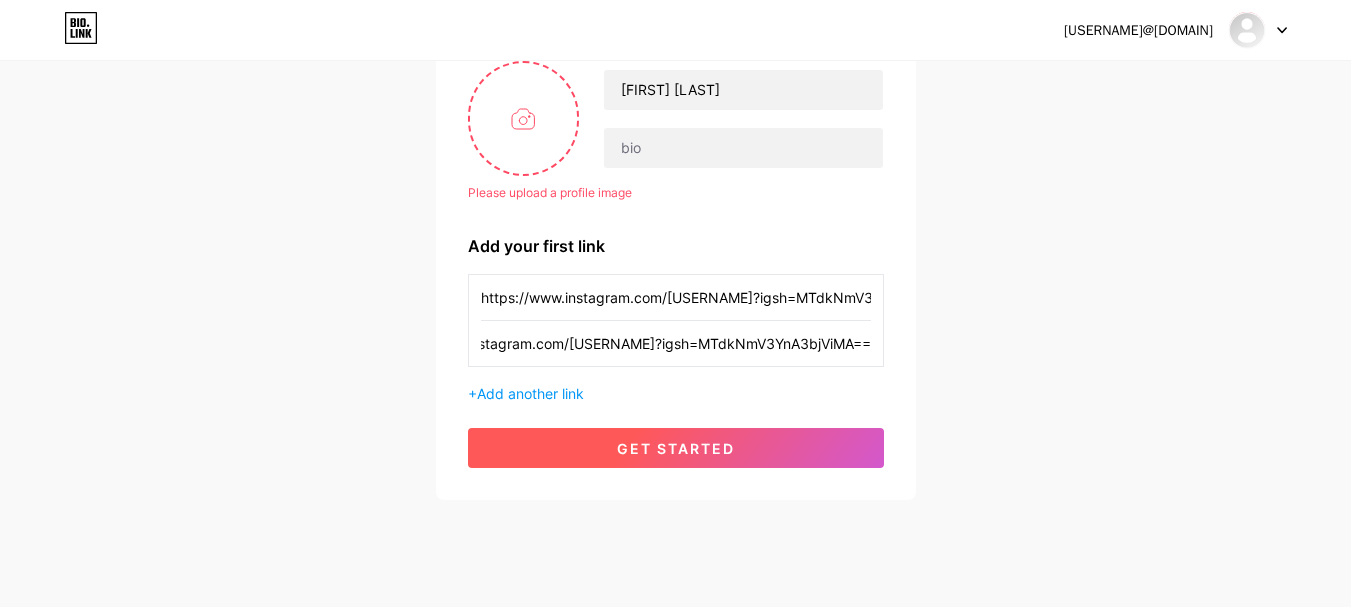 type on "https://www.instagram.com/[USERNAME]?igsh=MTdkNmV3YnA3bjViMA==" 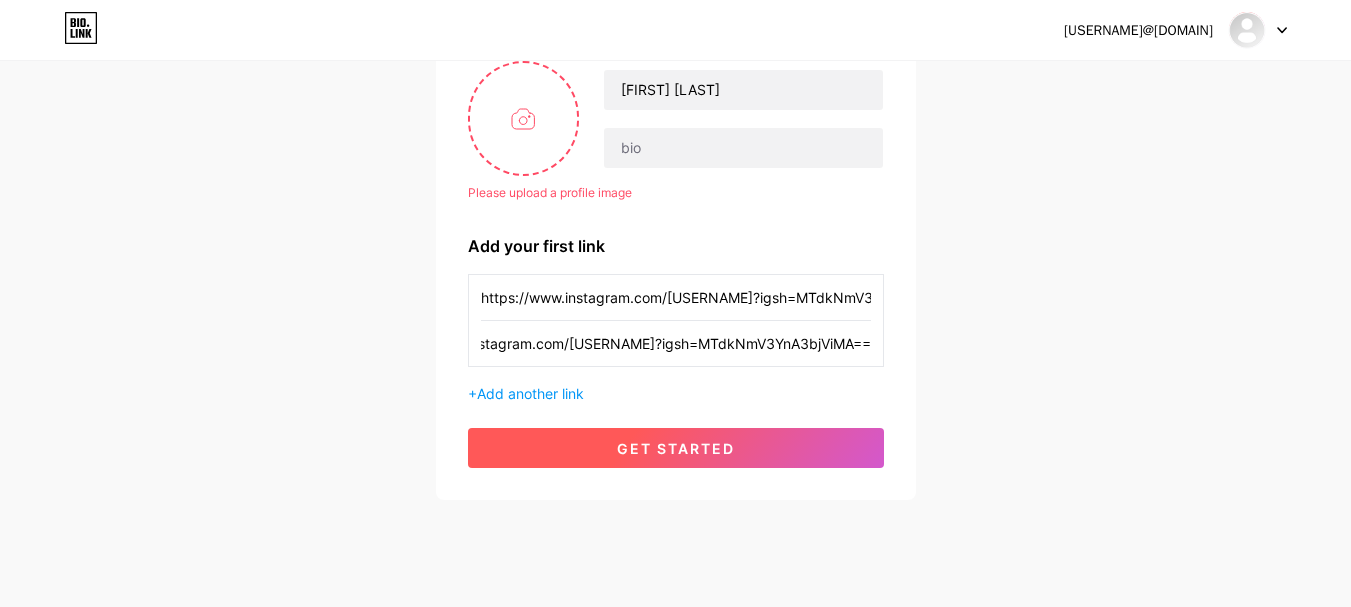 scroll, scrollTop: 0, scrollLeft: 0, axis: both 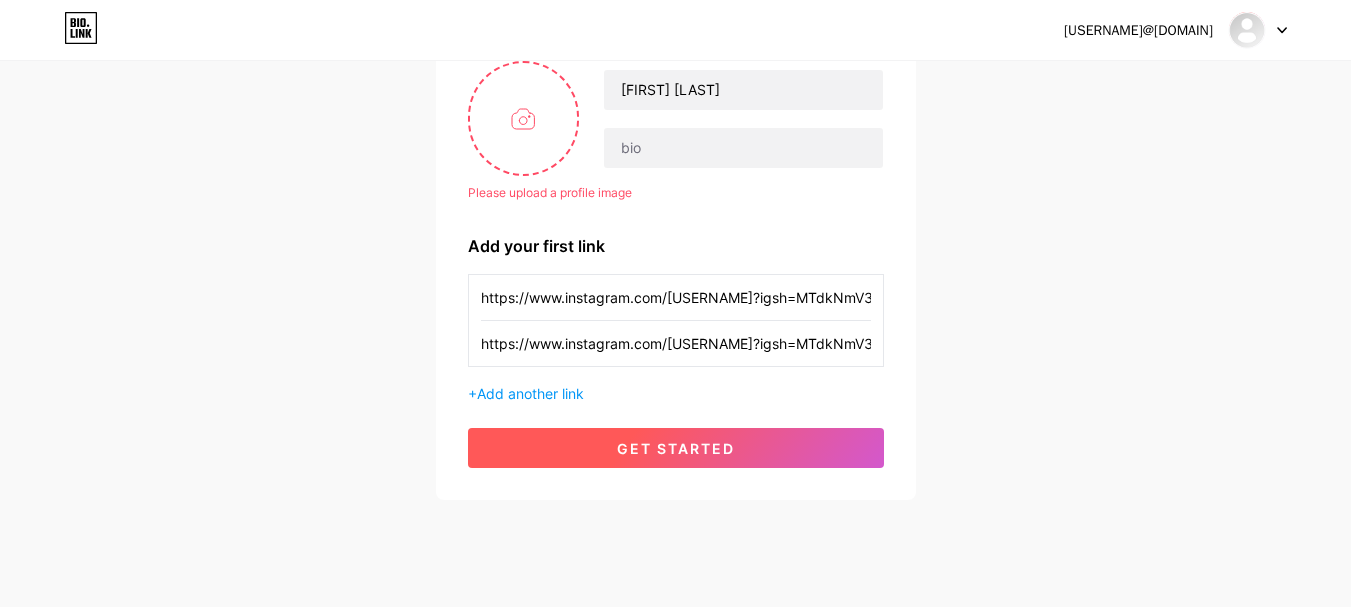 click on "get started" at bounding box center [676, 448] 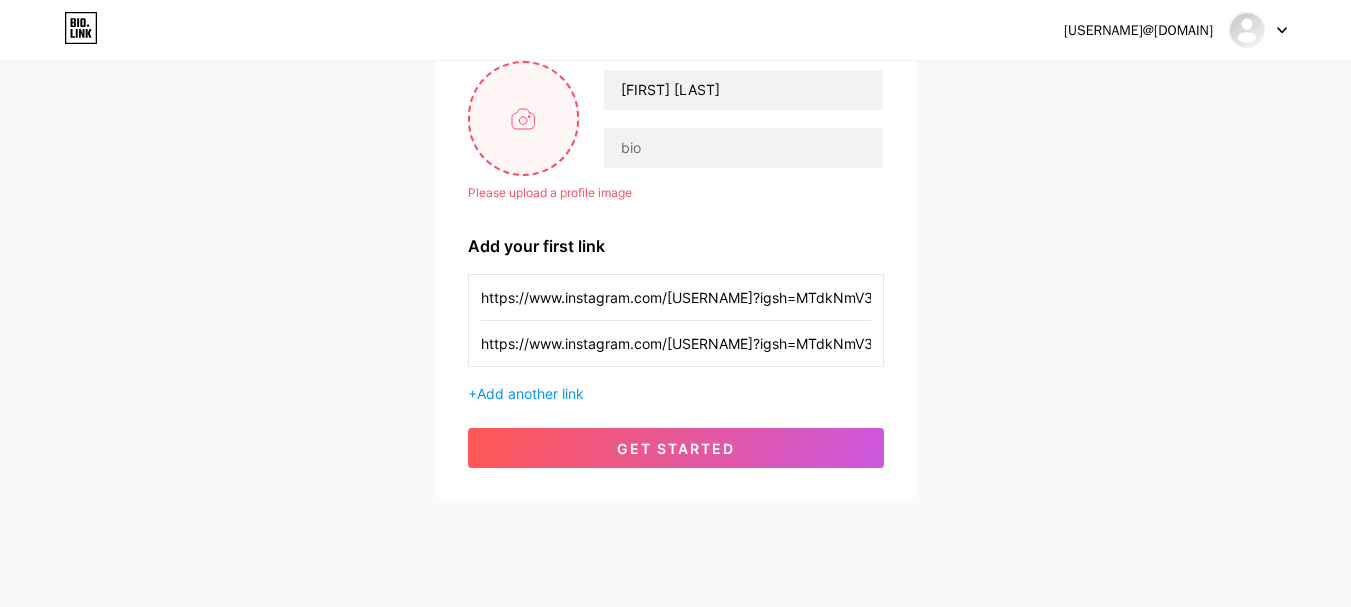 click at bounding box center [524, 118] 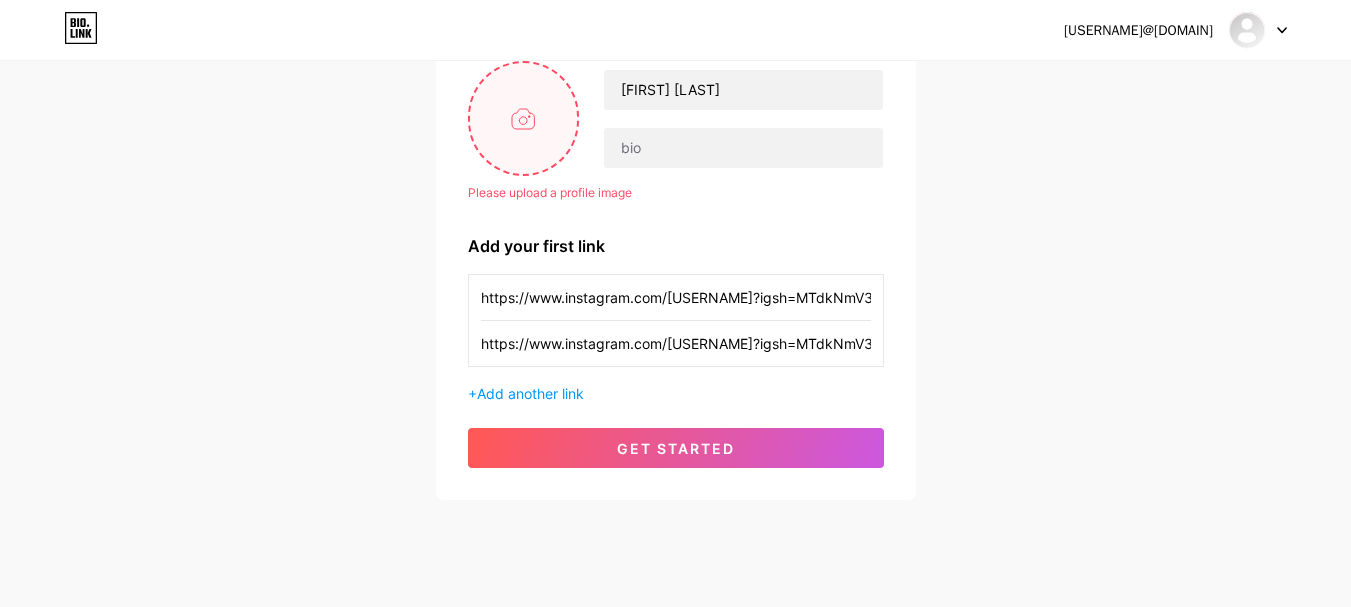 type on "C:\fakepath\WhatsApp Image 2025-01-16 at 8.30.32 AM.jpeg" 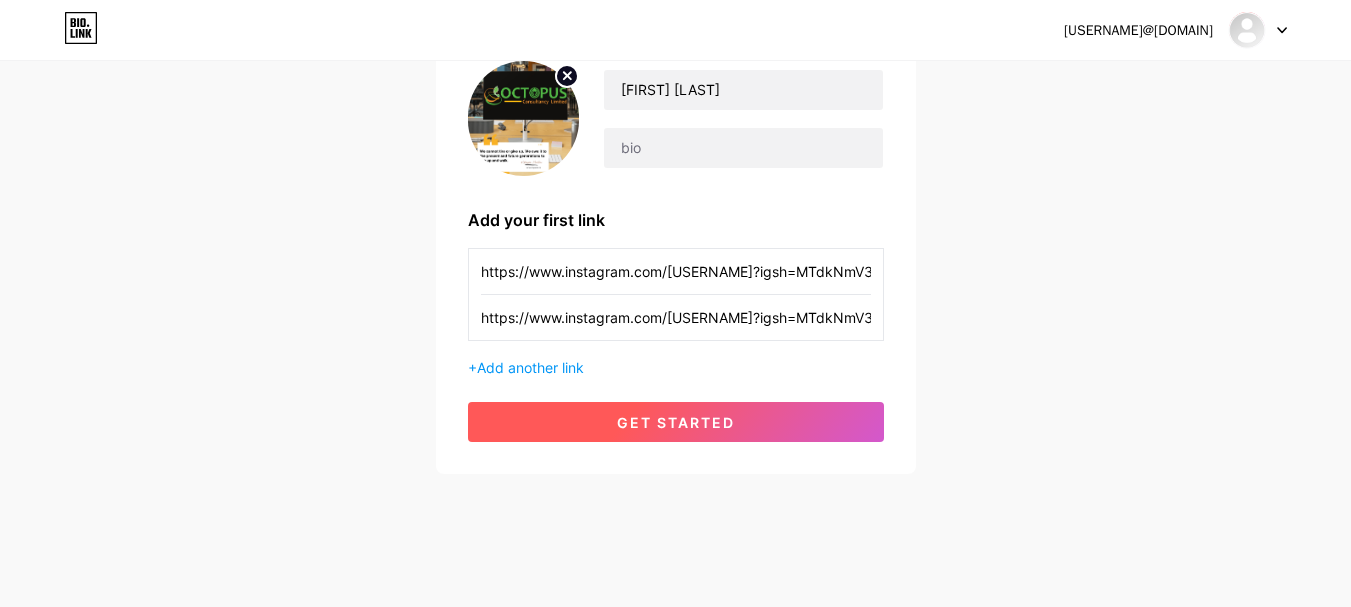 click on "get started" at bounding box center [676, 422] 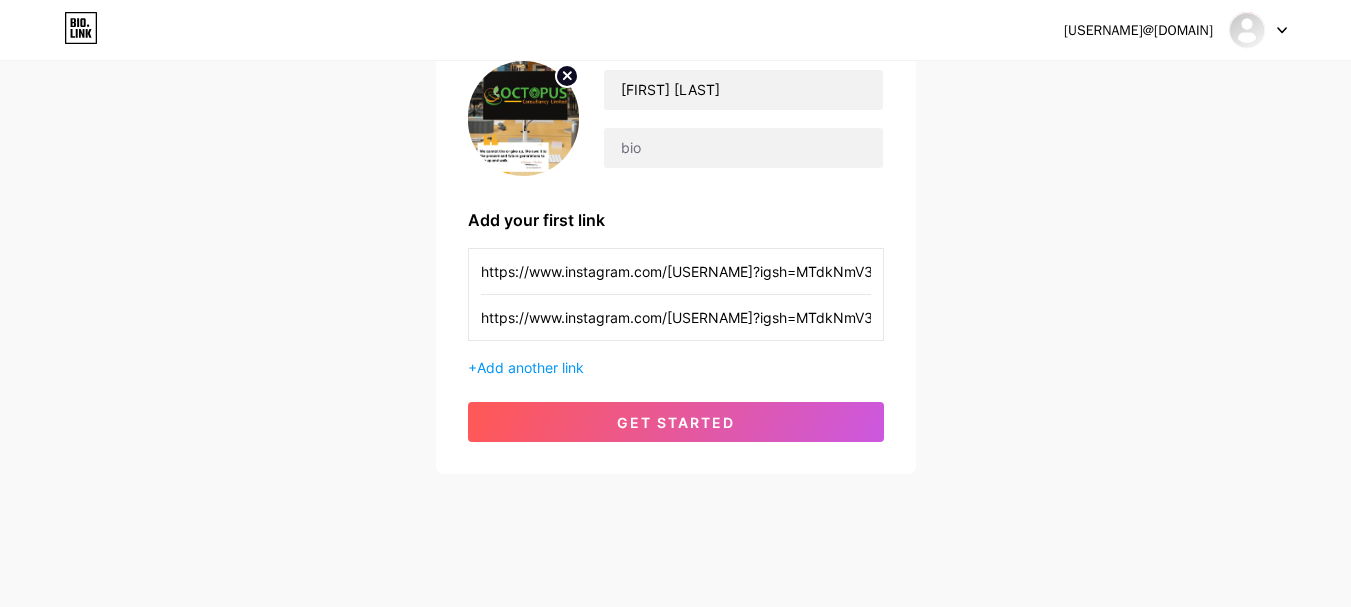 scroll, scrollTop: 0, scrollLeft: 0, axis: both 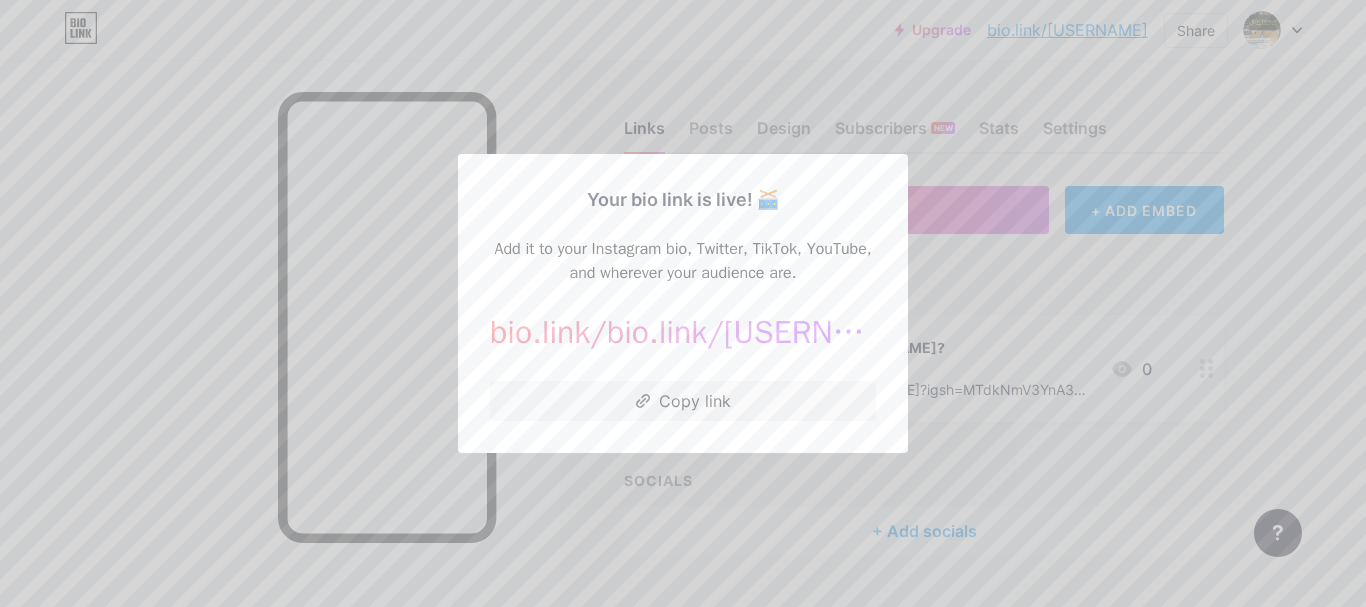 click at bounding box center [683, 303] 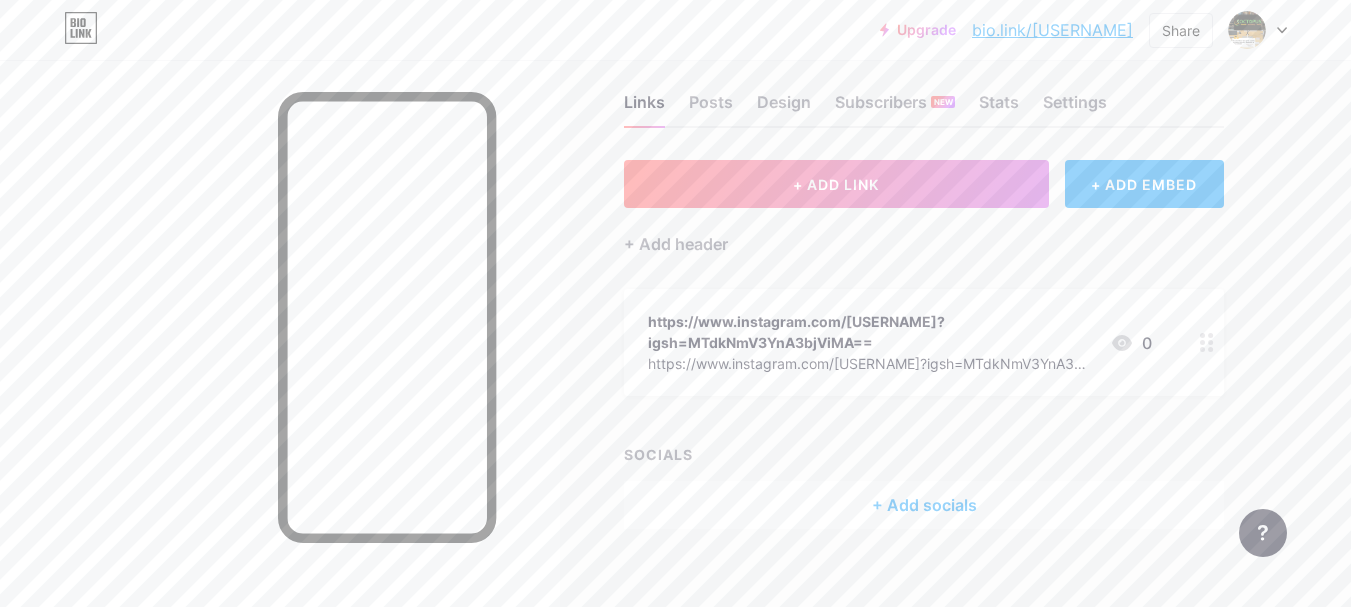scroll, scrollTop: 47, scrollLeft: 0, axis: vertical 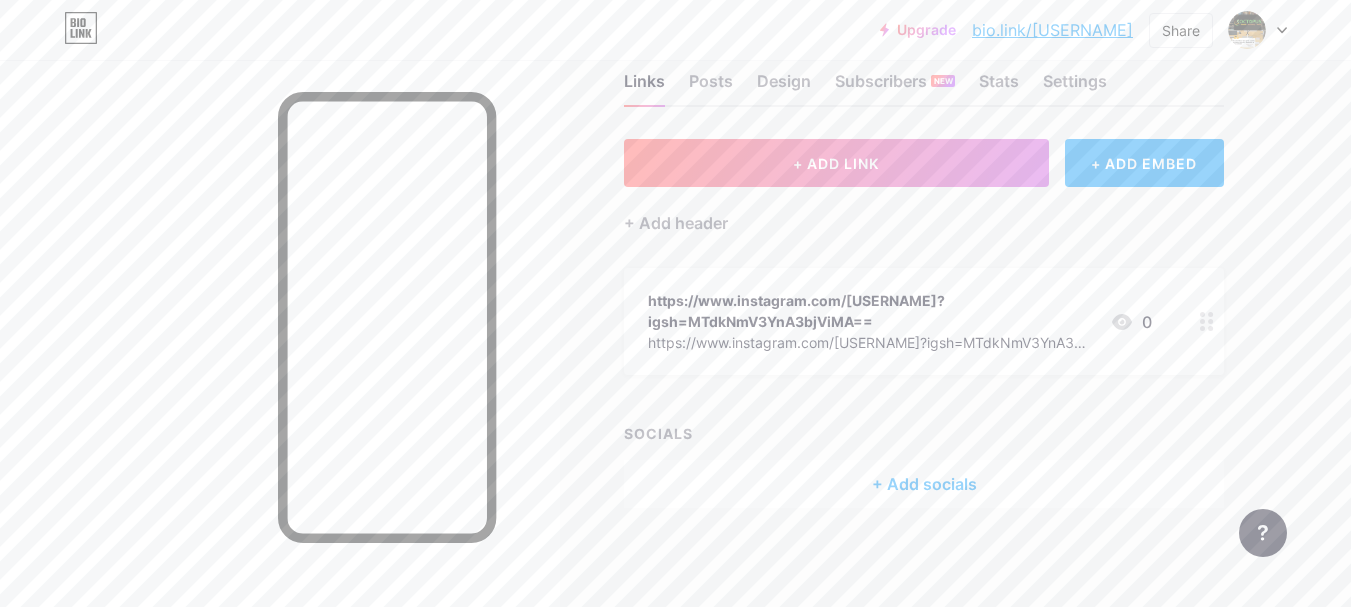 click on "+ Add socials" at bounding box center [924, 484] 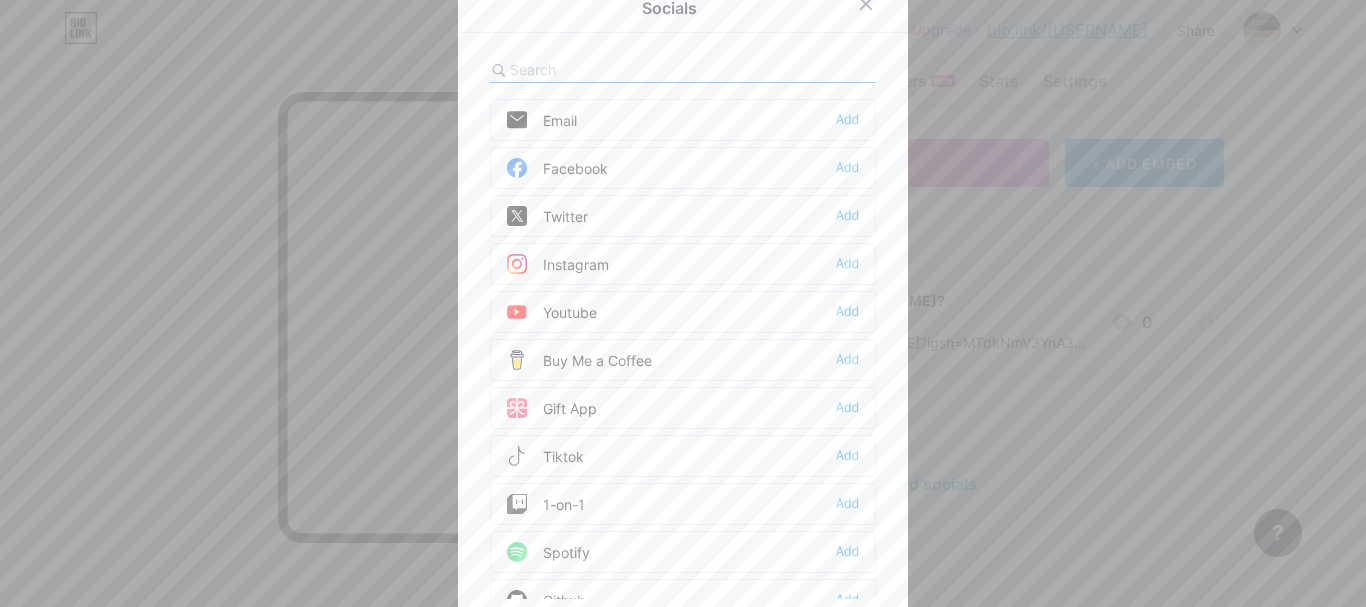 click at bounding box center (683, 303) 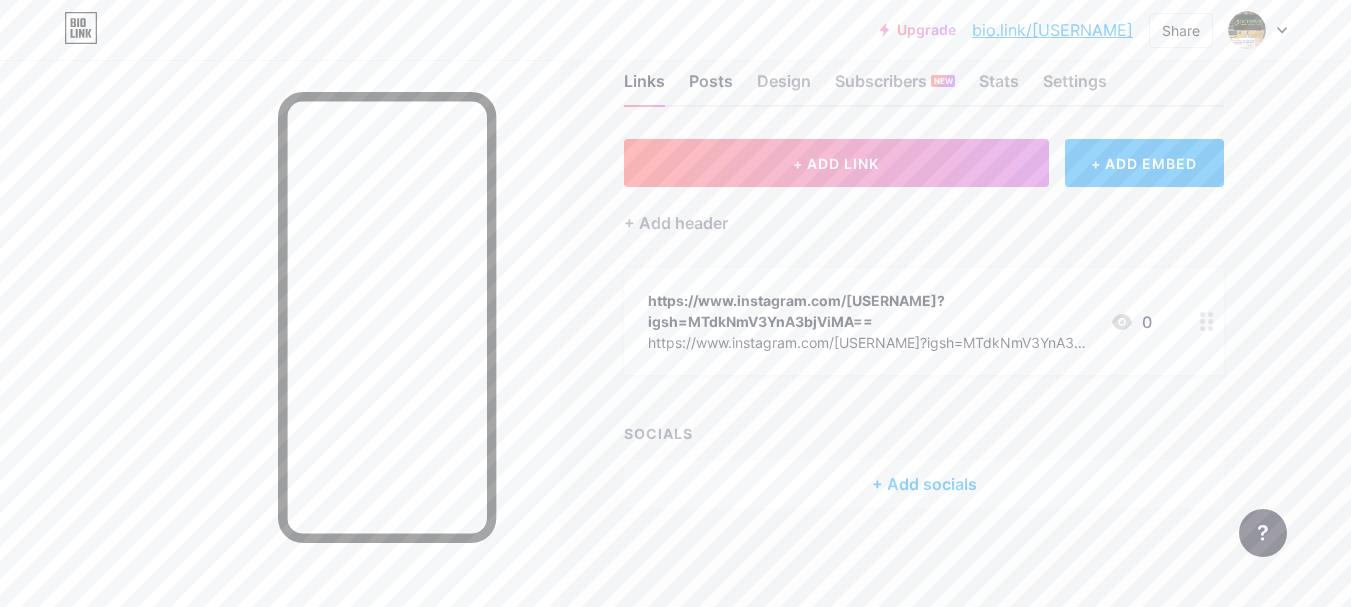 click on "Posts" at bounding box center (711, 87) 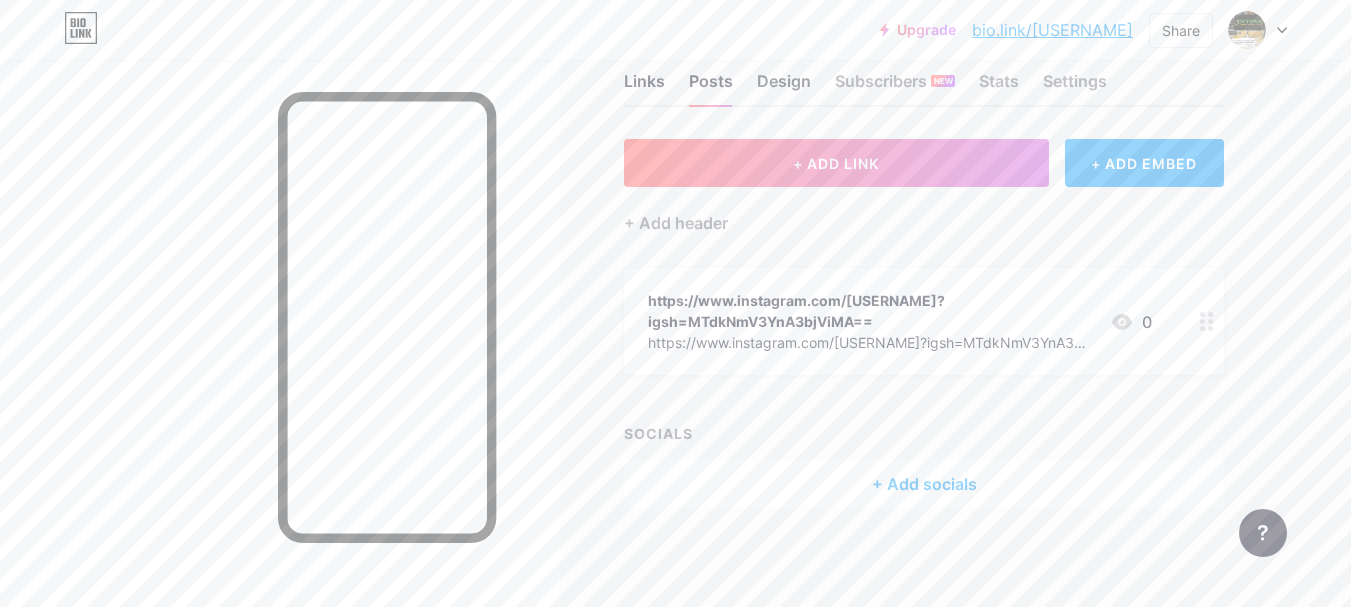 click on "Design" at bounding box center [784, 87] 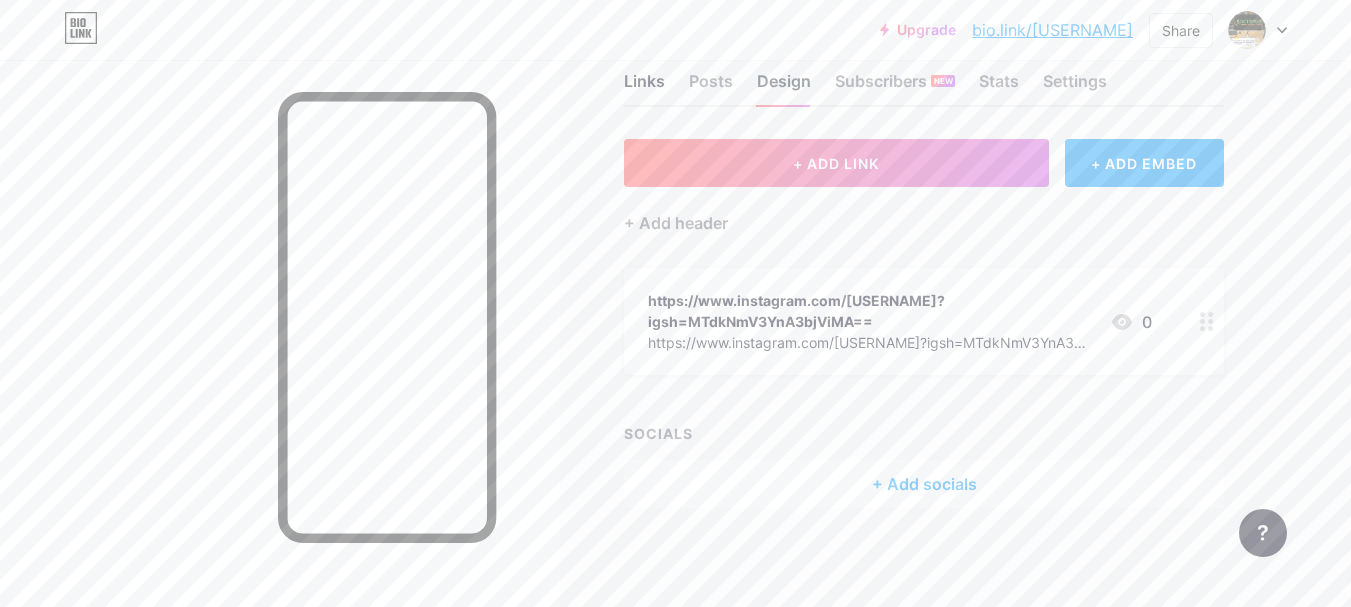 click on "Design" at bounding box center [784, 87] 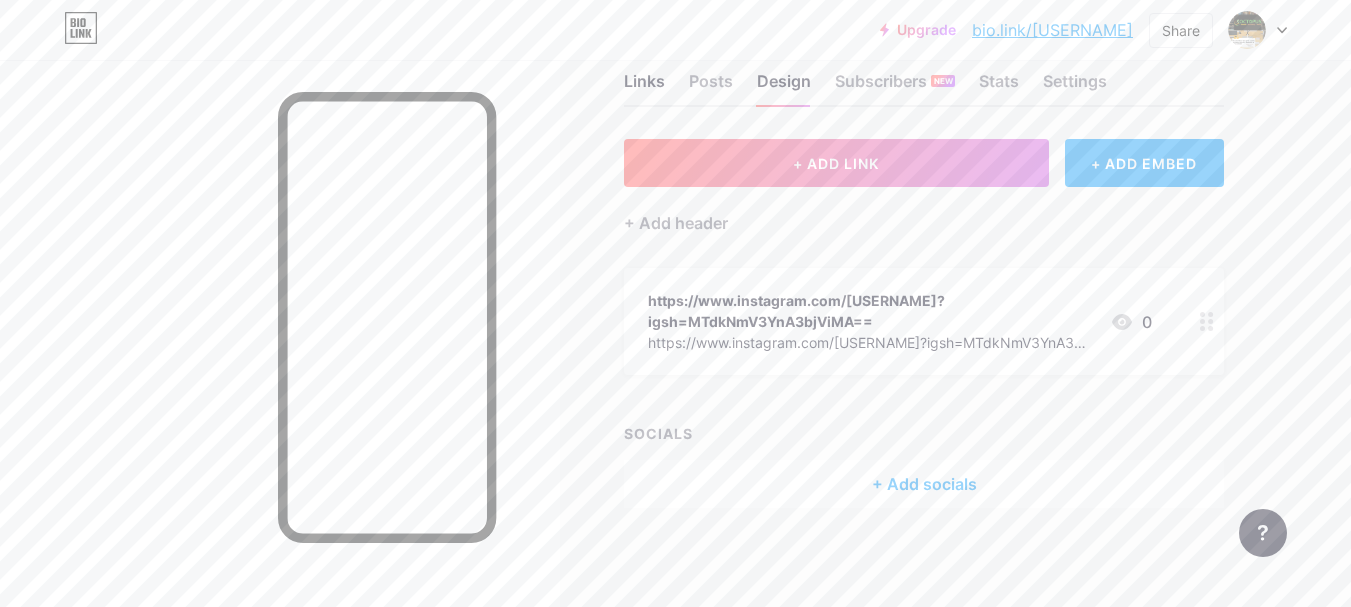 scroll, scrollTop: 19, scrollLeft: 0, axis: vertical 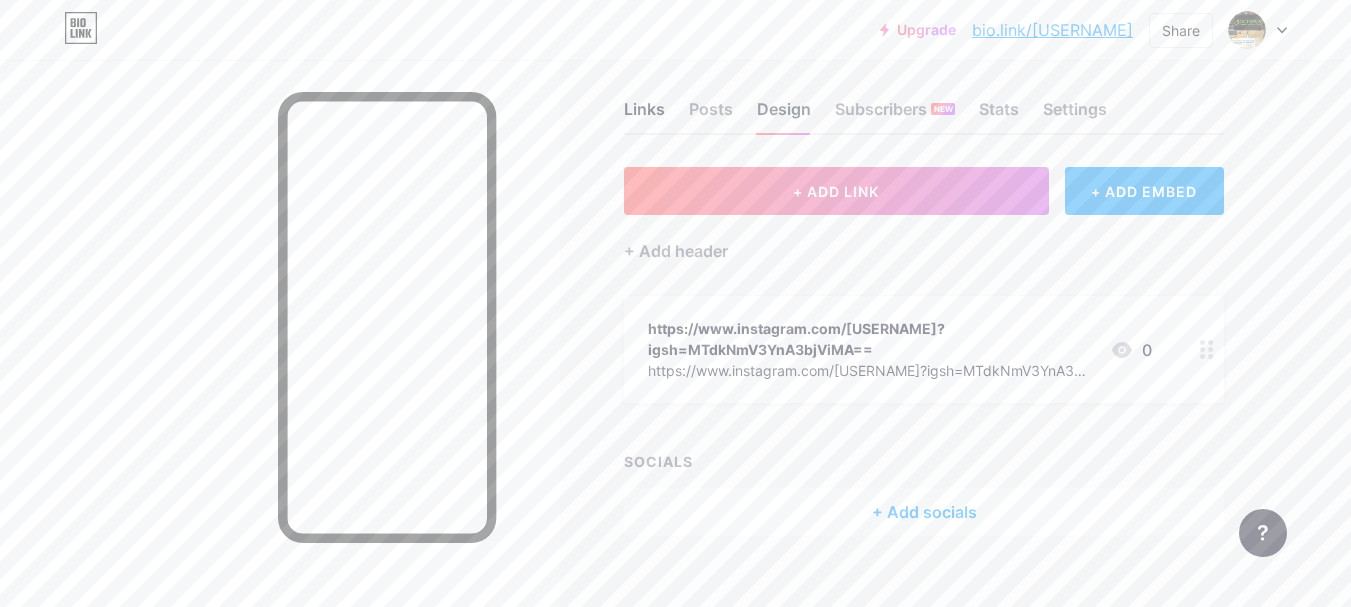 click on "Design" at bounding box center [784, 115] 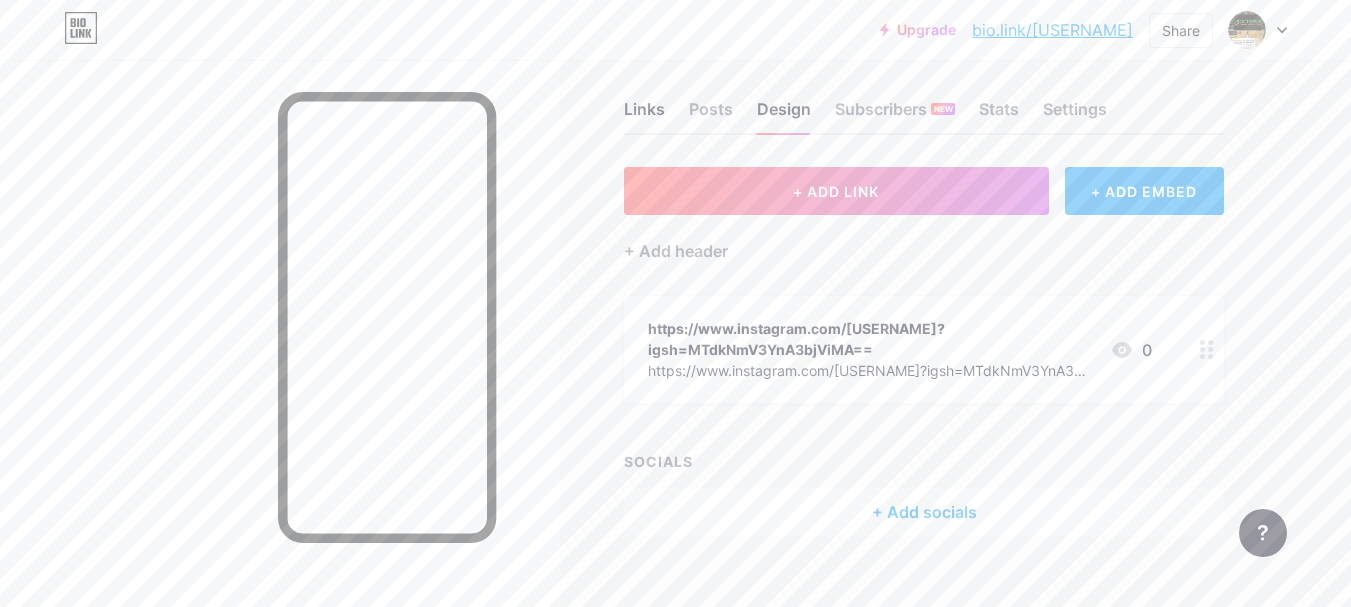 click on "https://www.instagram.com/[USERNAME]?igsh=MTdkNmV3YnA3bjViMA==" at bounding box center (871, 339) 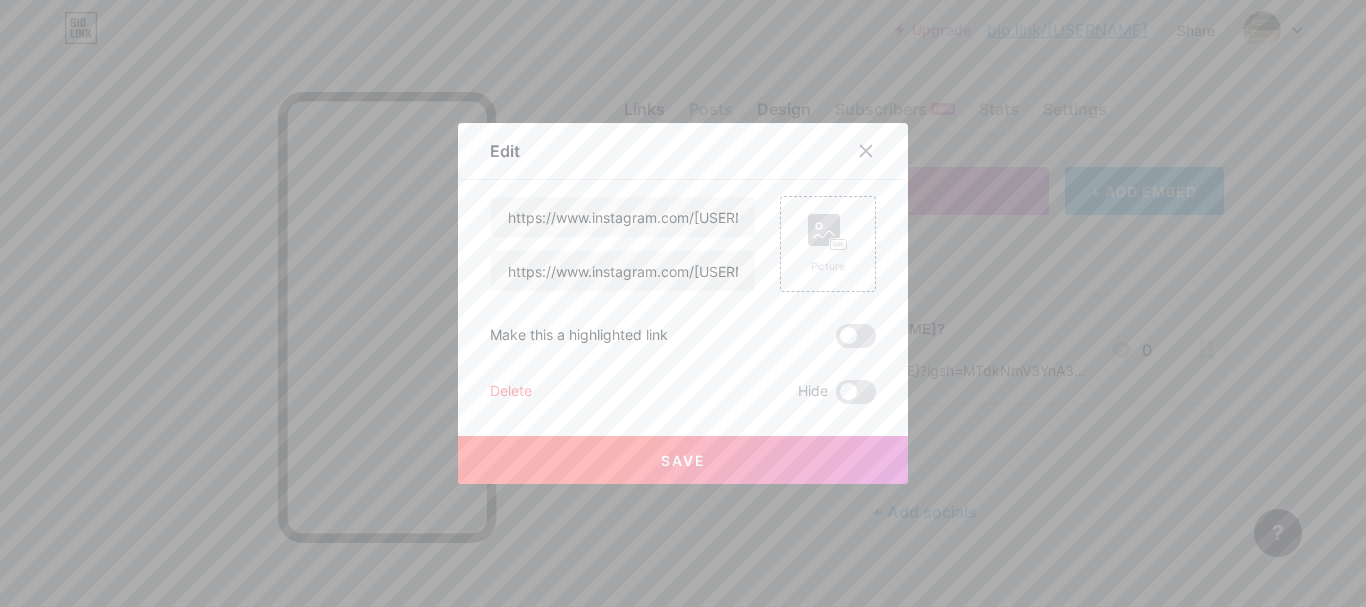 click at bounding box center [878, 151] 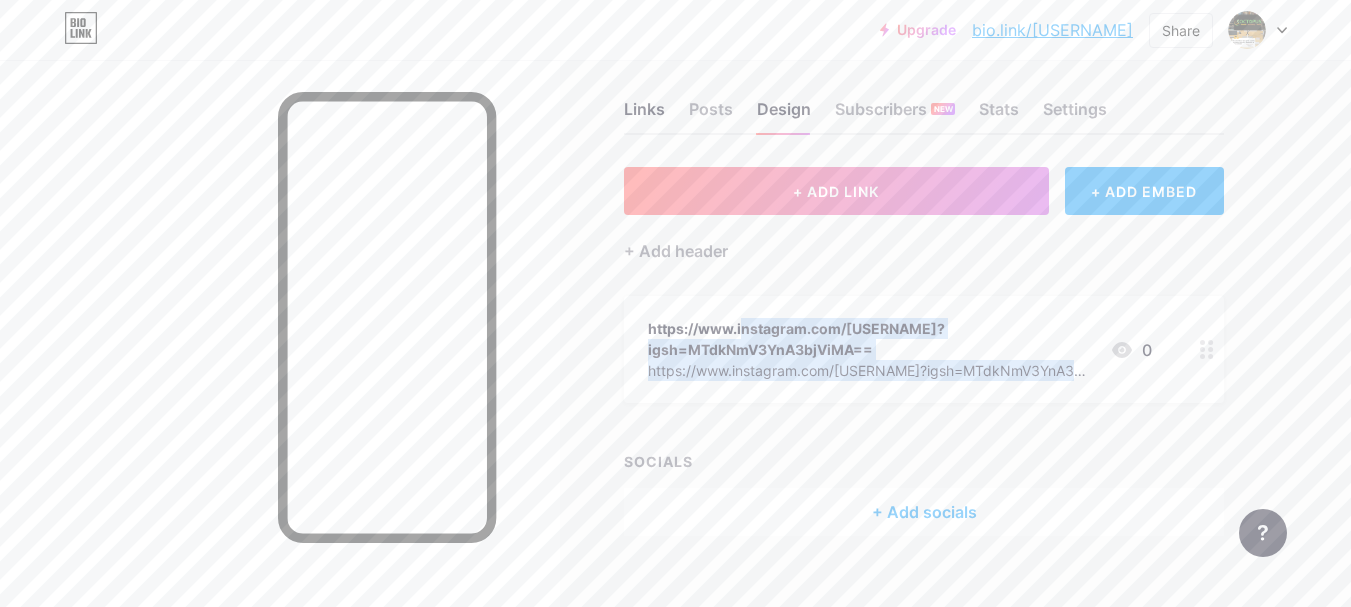 drag, startPoint x: 1317, startPoint y: 224, endPoint x: 1313, endPoint y: 282, distance: 58.137768 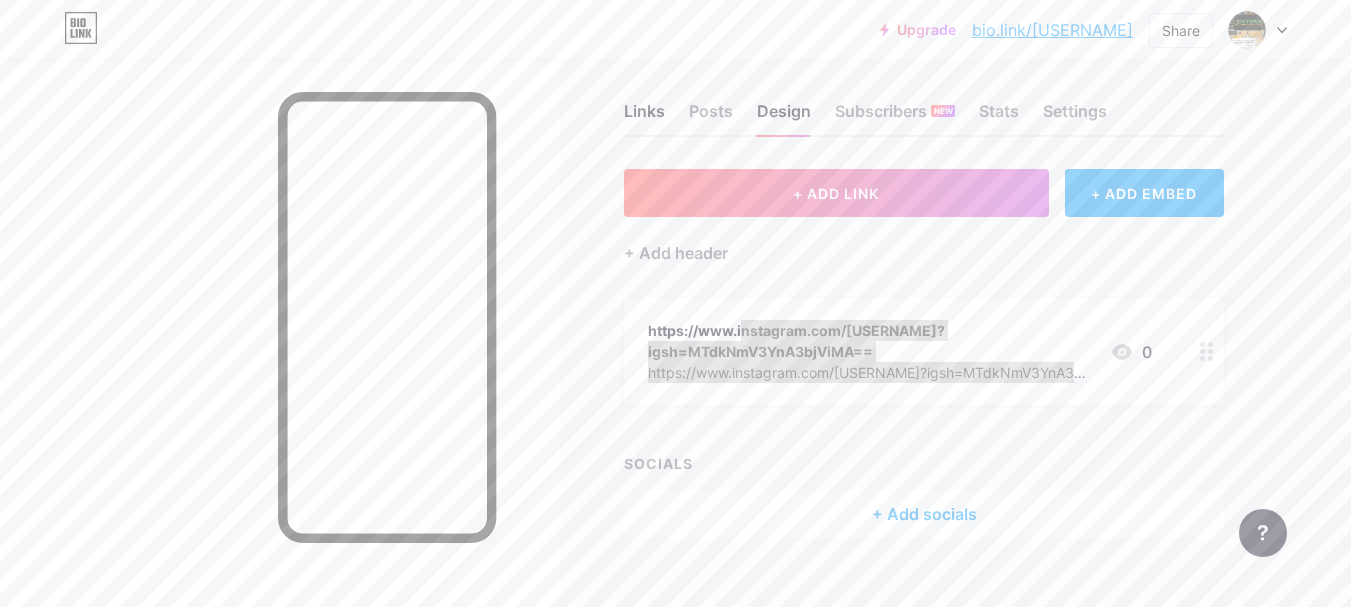 scroll, scrollTop: 0, scrollLeft: 0, axis: both 